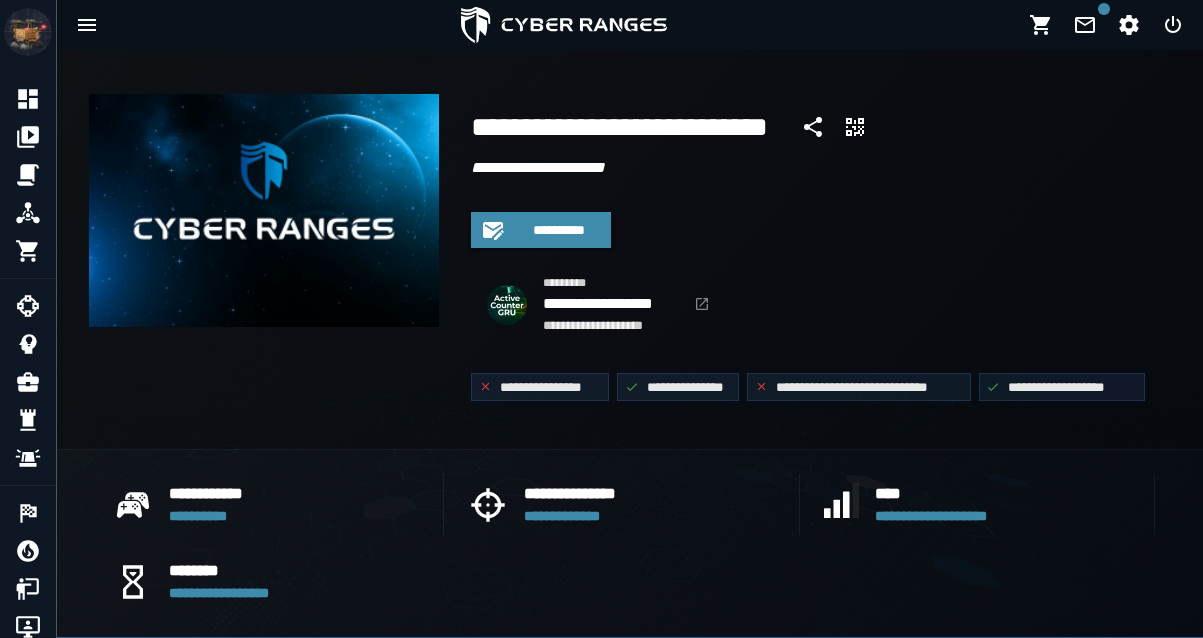 scroll, scrollTop: 0, scrollLeft: 0, axis: both 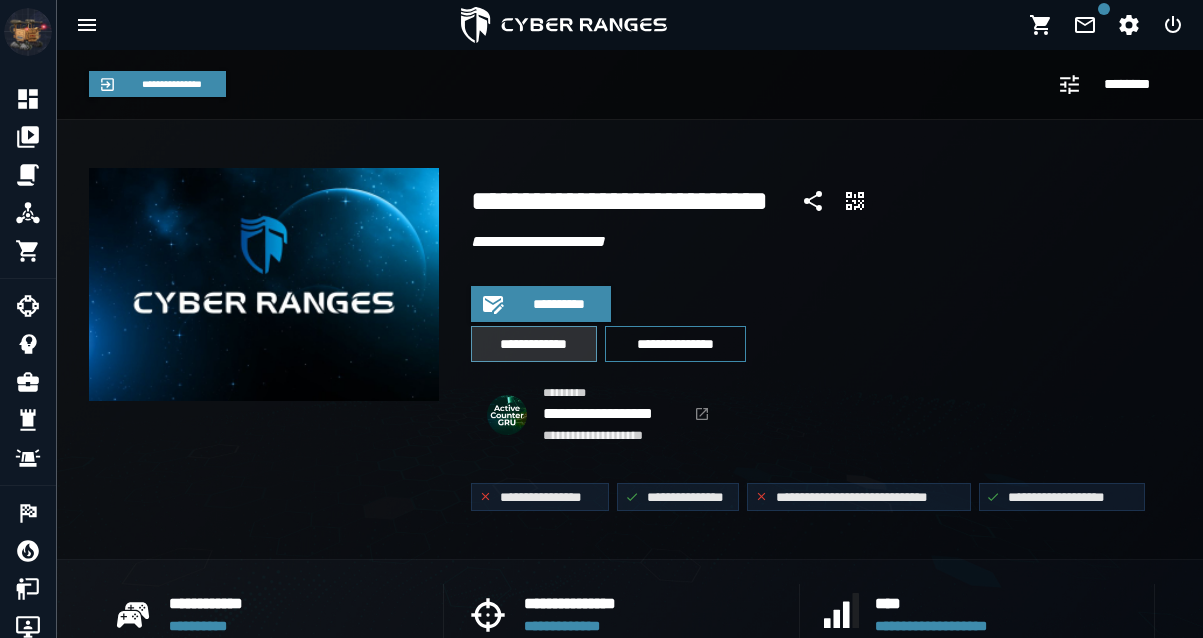 click on "**********" at bounding box center [534, 344] 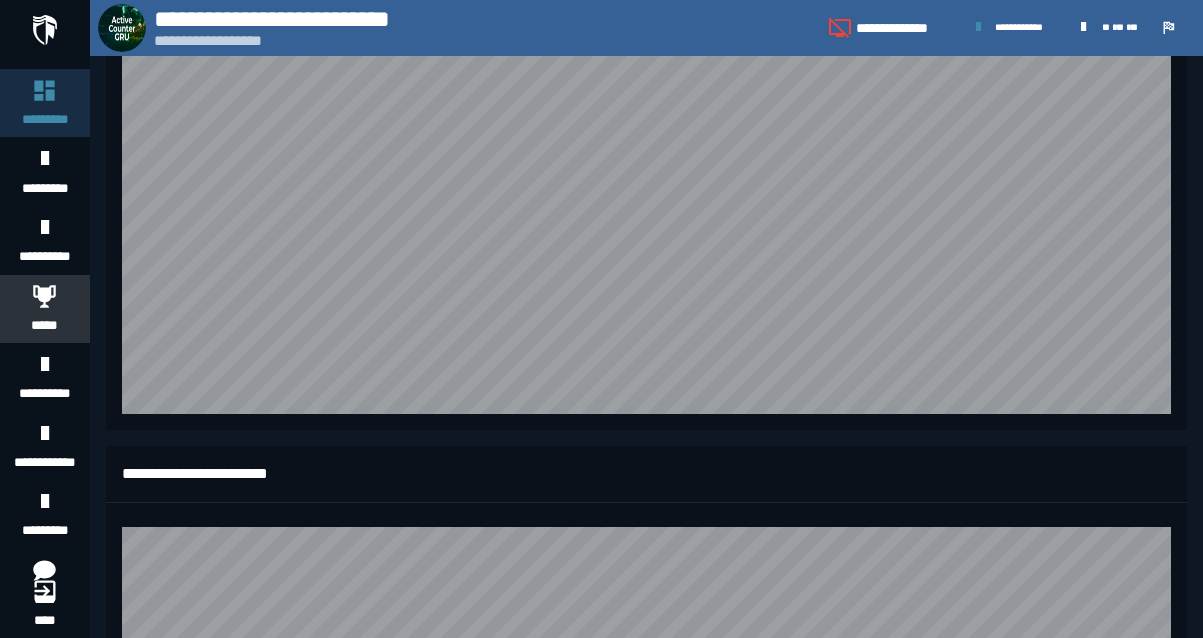 scroll, scrollTop: 841, scrollLeft: 0, axis: vertical 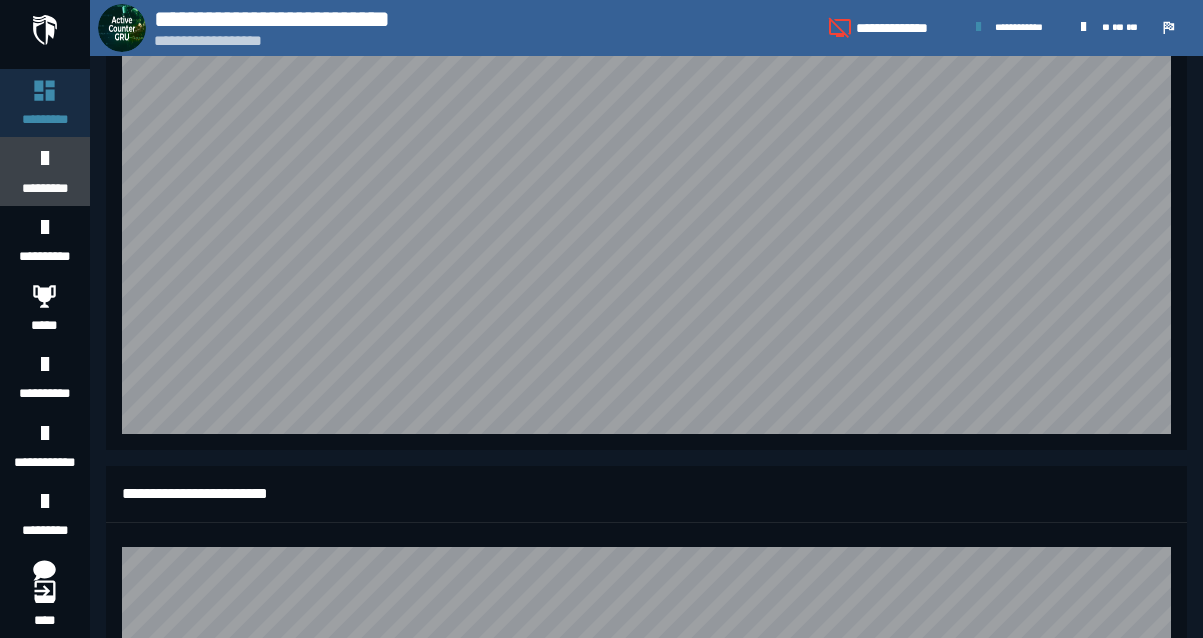 click at bounding box center (44, 158) 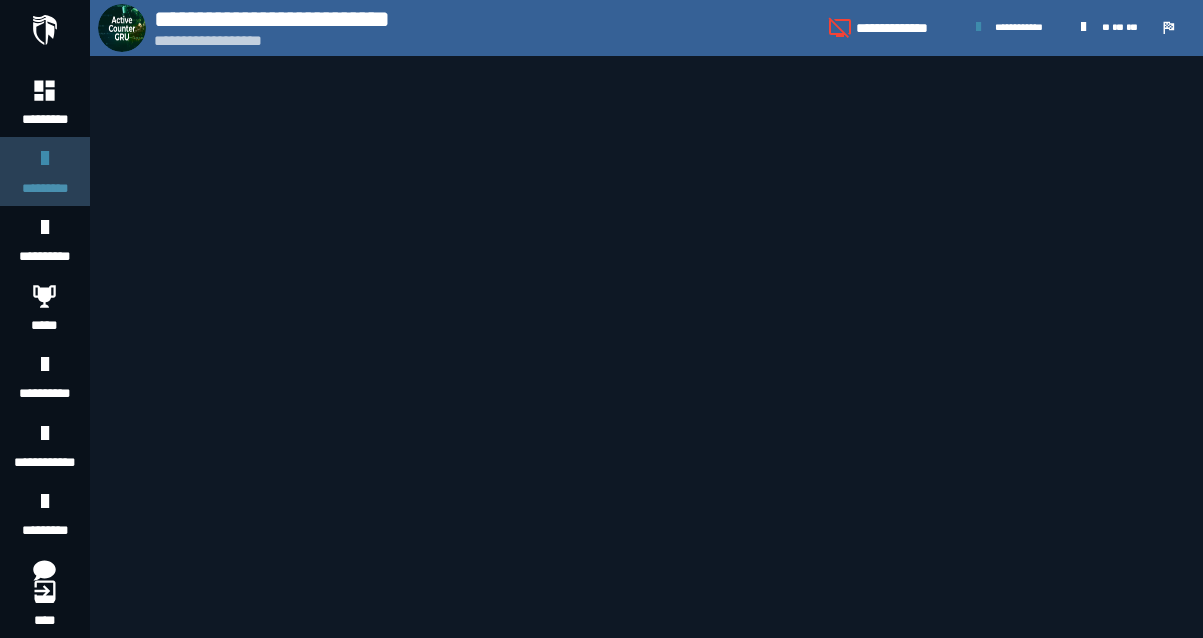 scroll, scrollTop: 0, scrollLeft: 0, axis: both 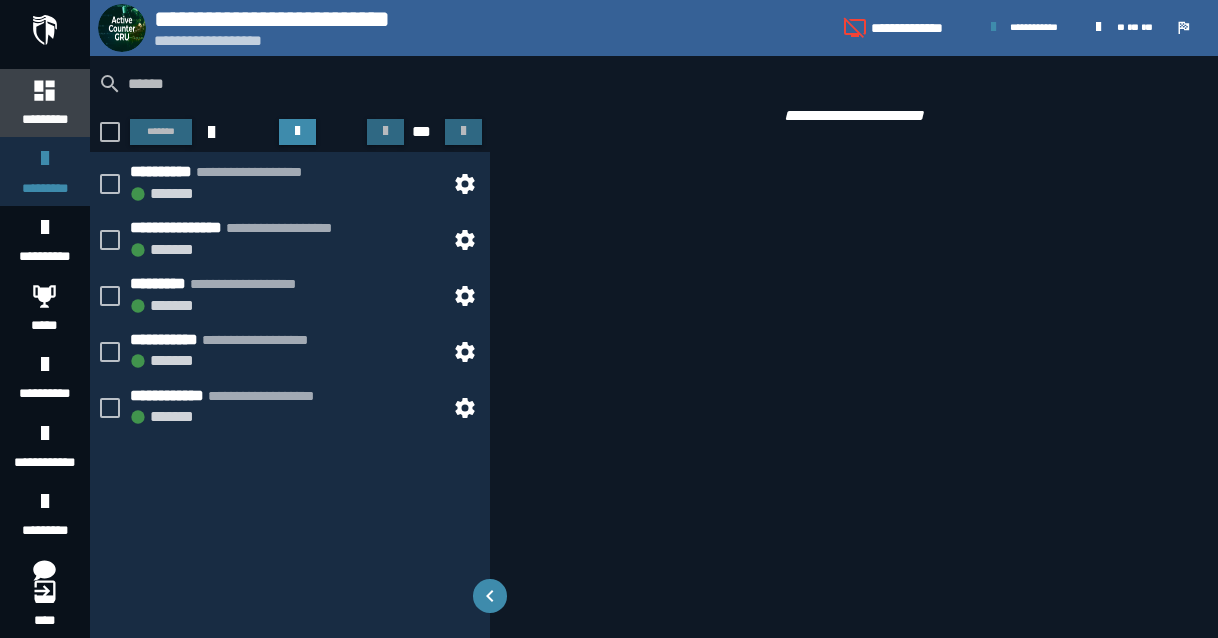 click 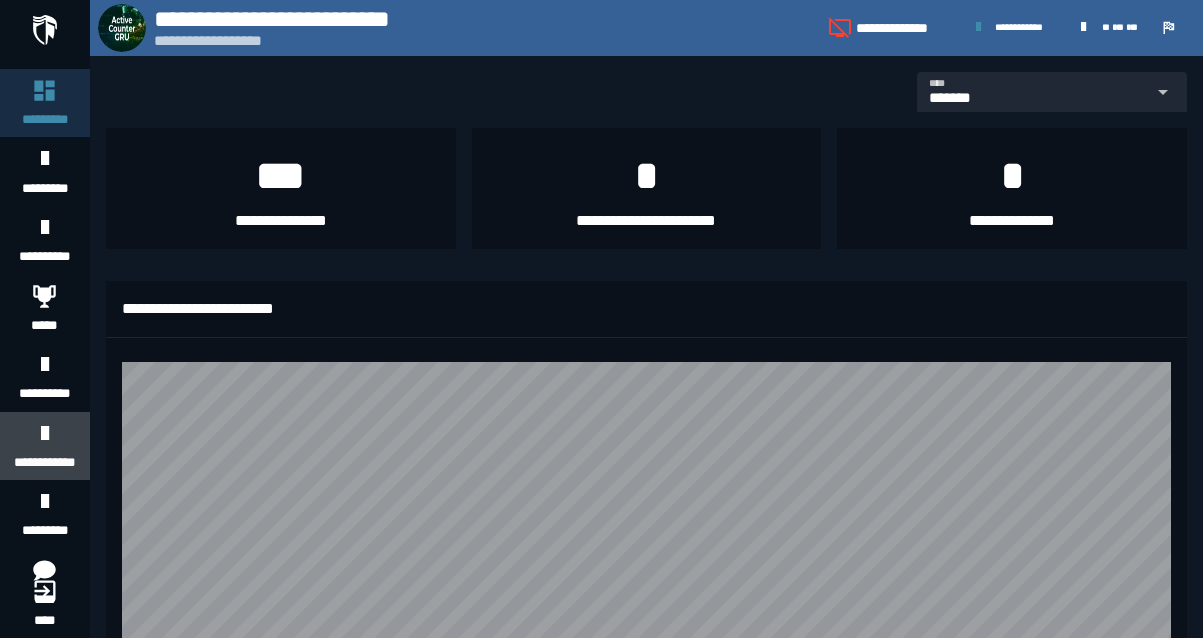 click at bounding box center [44, 433] 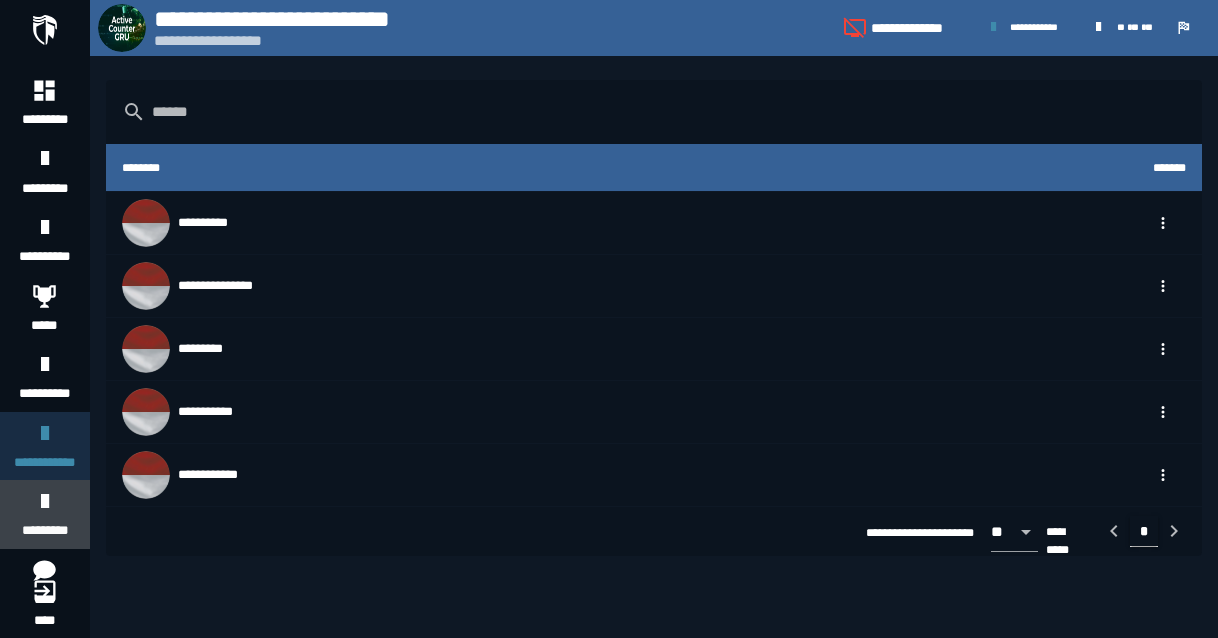click at bounding box center [44, 501] 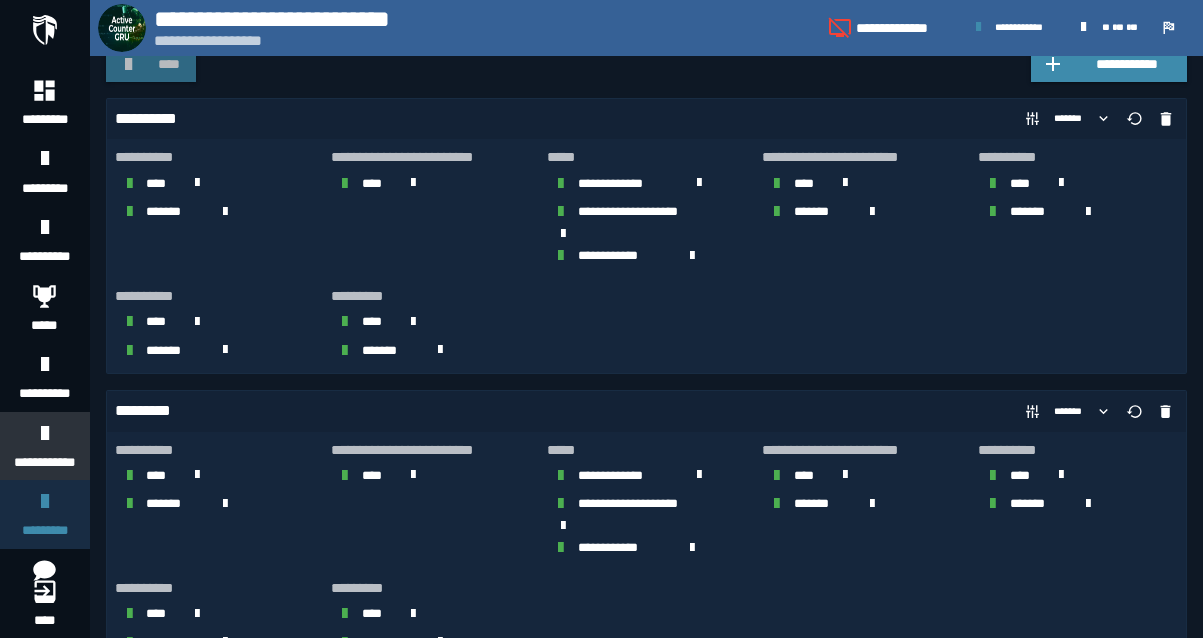 scroll, scrollTop: 0, scrollLeft: 0, axis: both 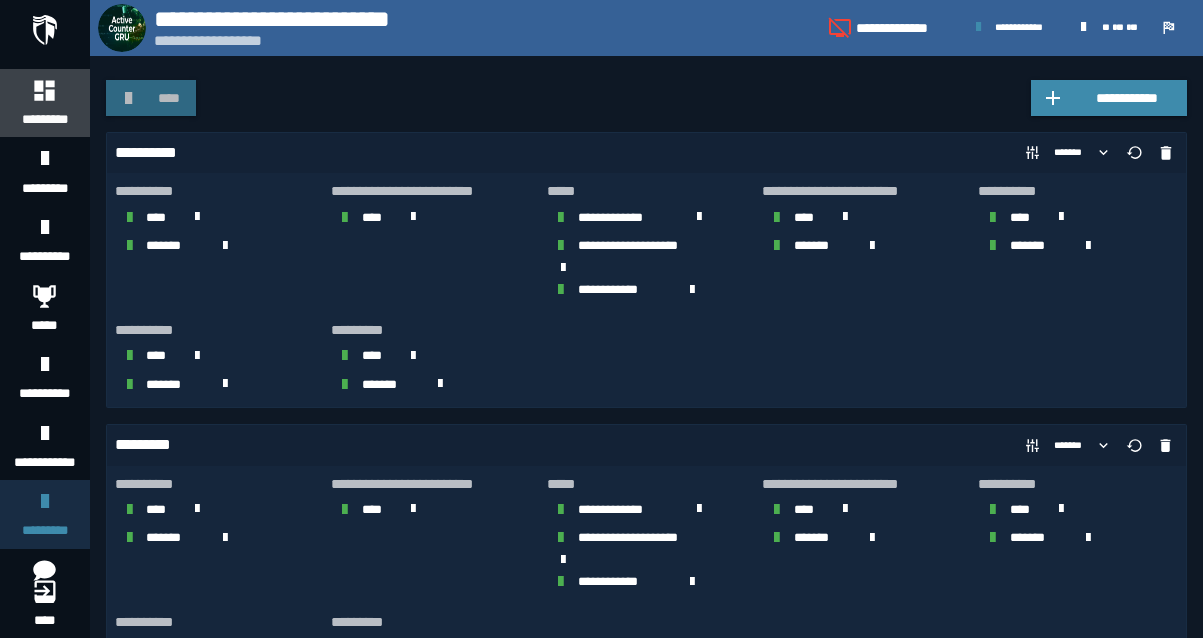 click on "*********" at bounding box center (45, 119) 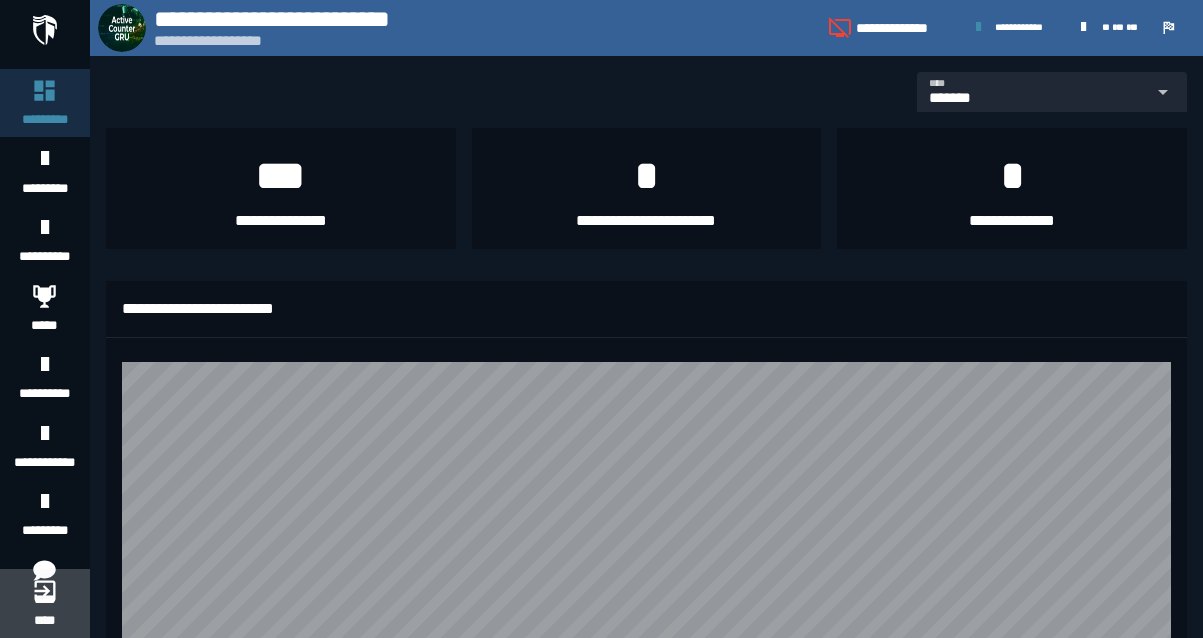 click 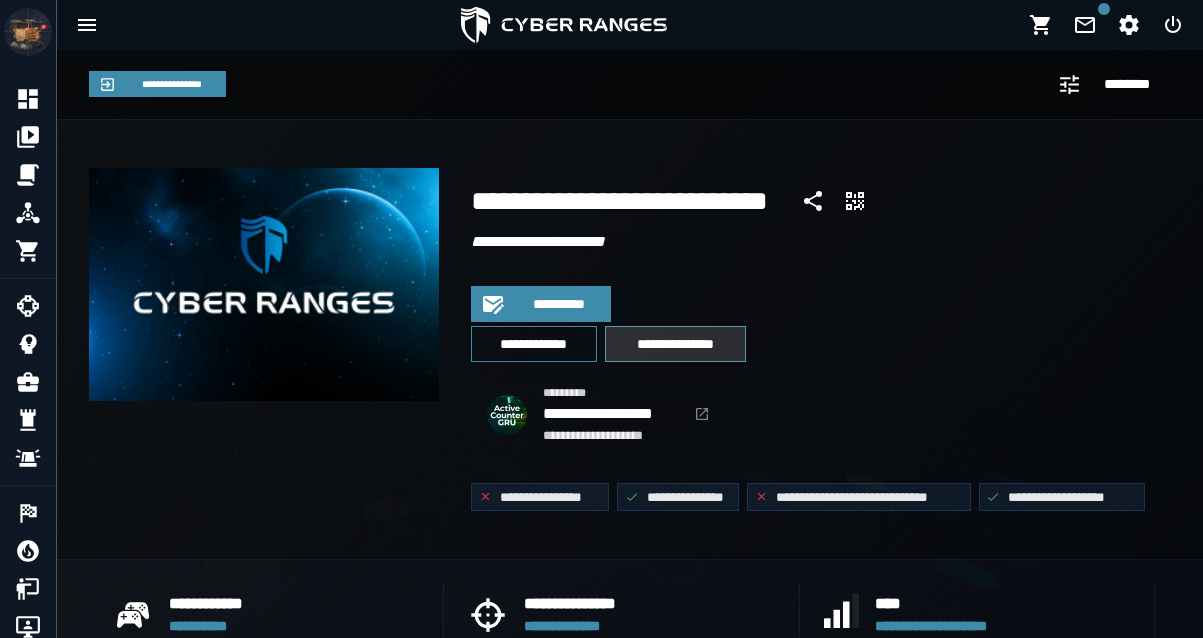 click on "**********" at bounding box center [675, 344] 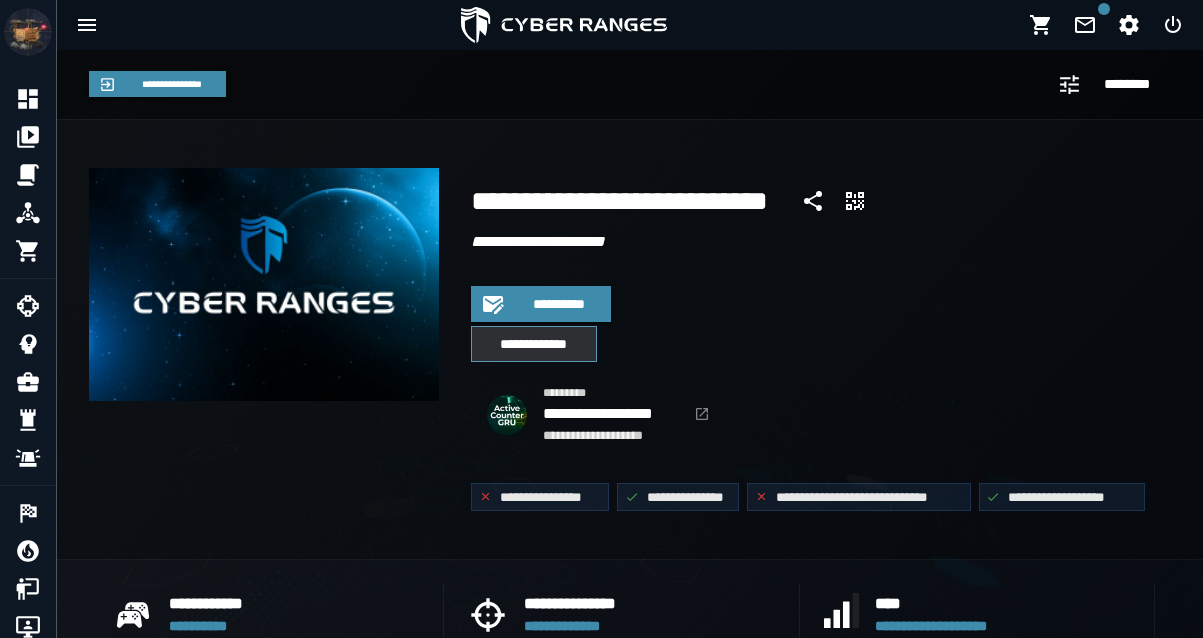 click on "**********" at bounding box center (534, 344) 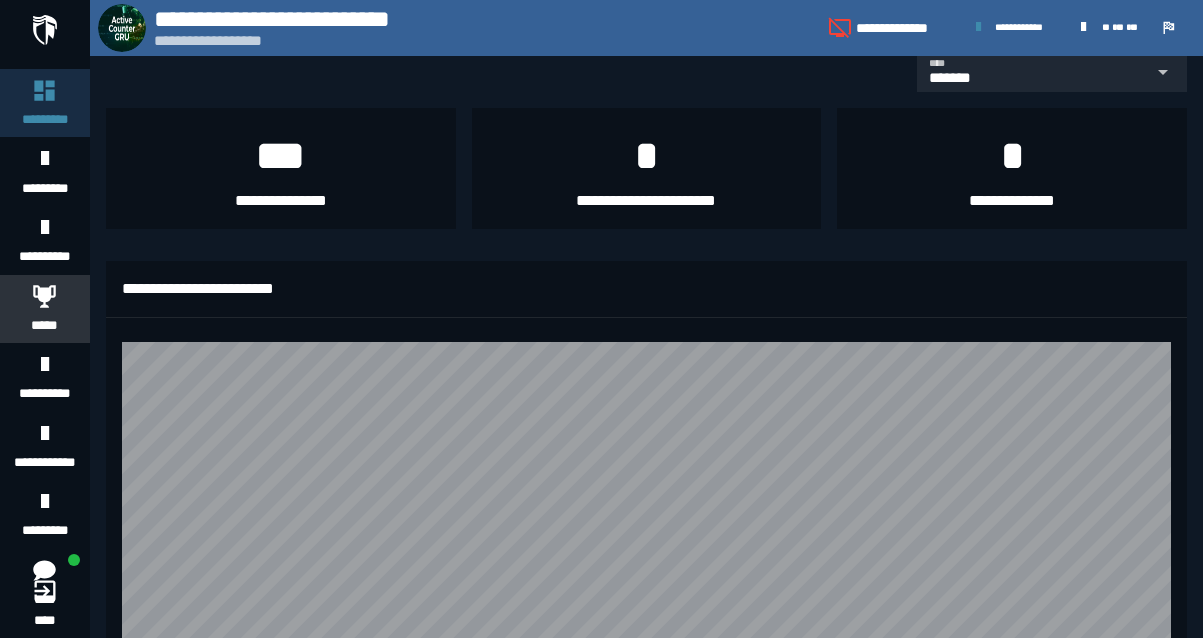 scroll, scrollTop: 25, scrollLeft: 0, axis: vertical 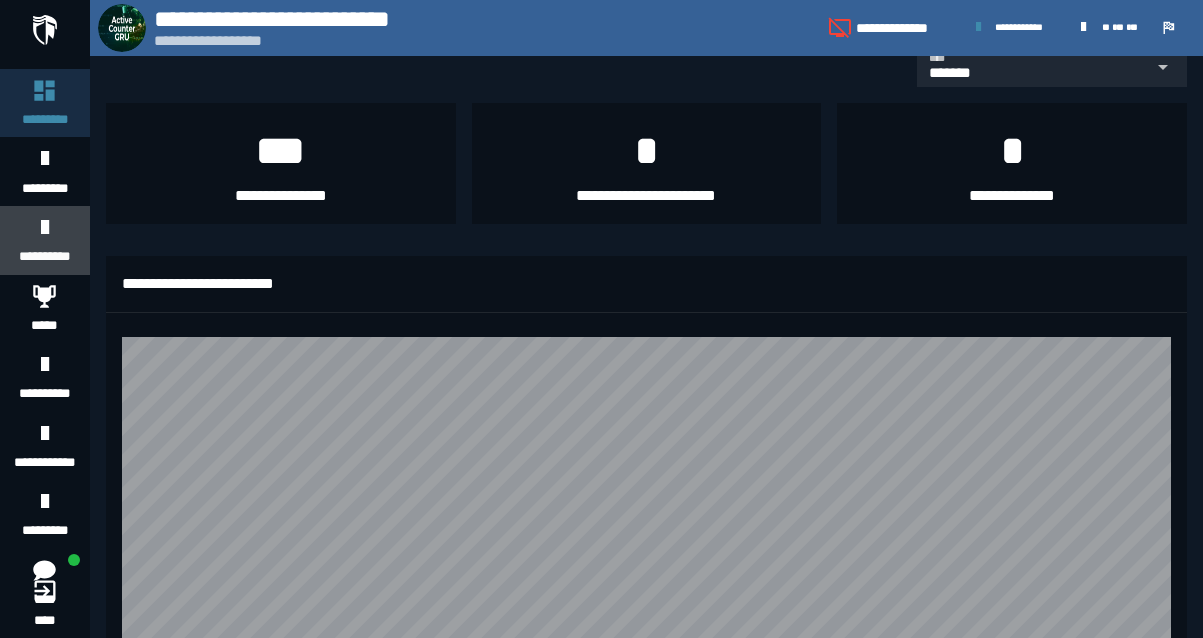 click on "**********" at bounding box center (44, 256) 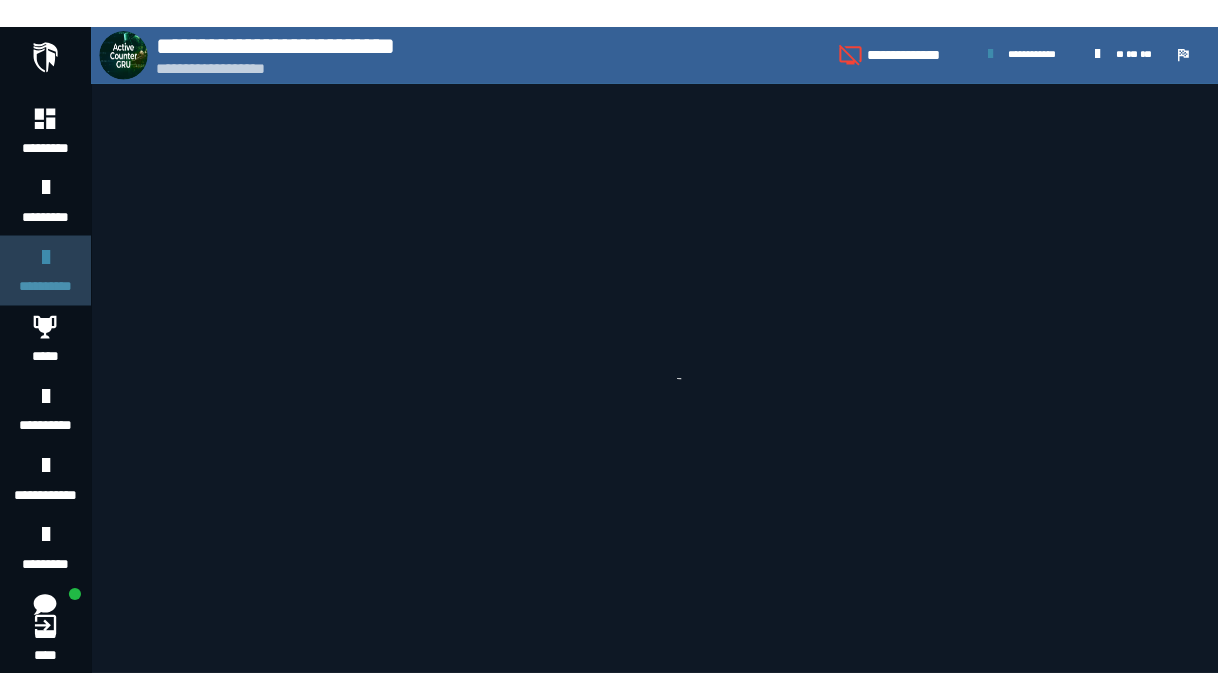 scroll, scrollTop: 0, scrollLeft: 0, axis: both 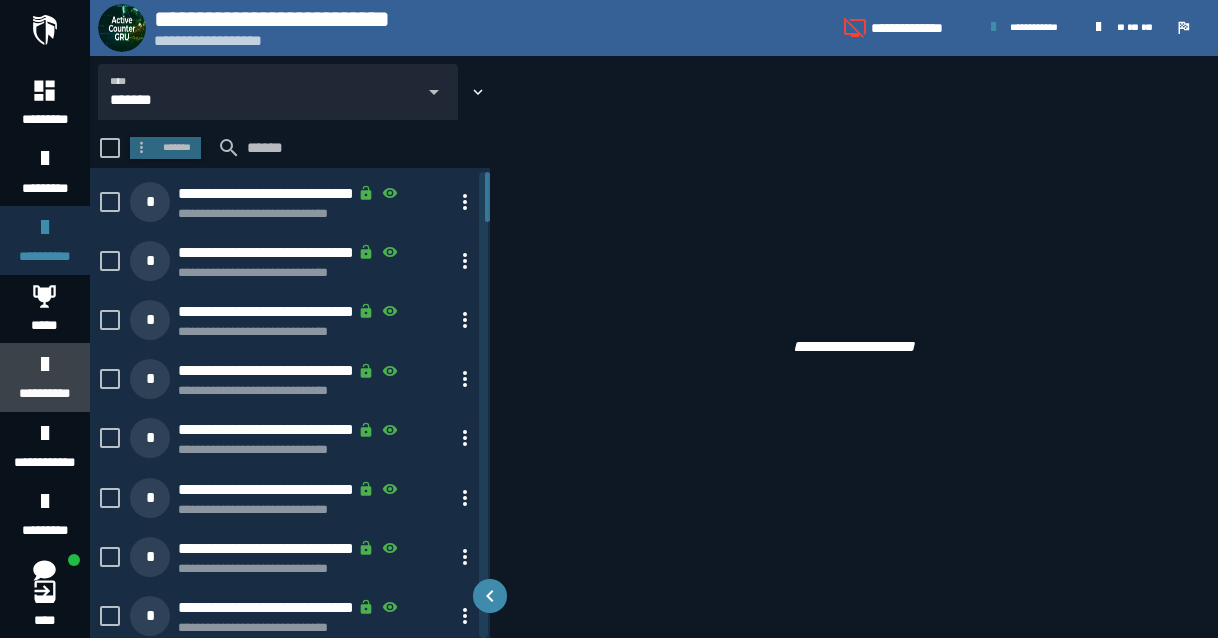 click on "**********" at bounding box center [45, 377] 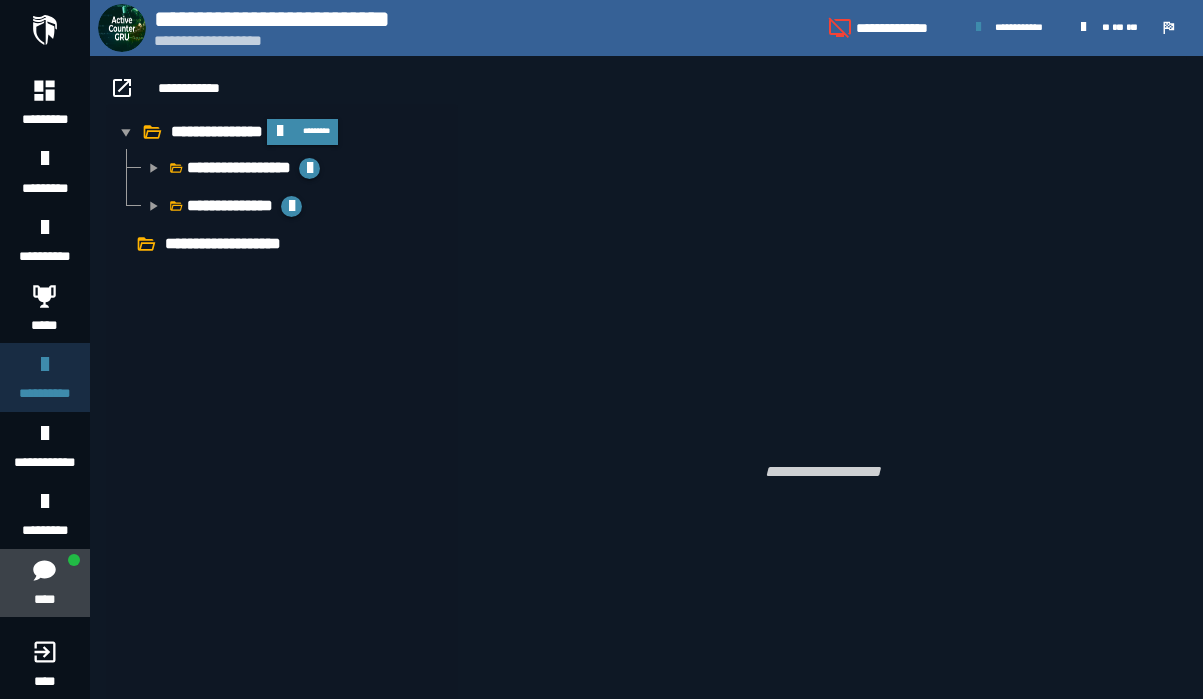 click 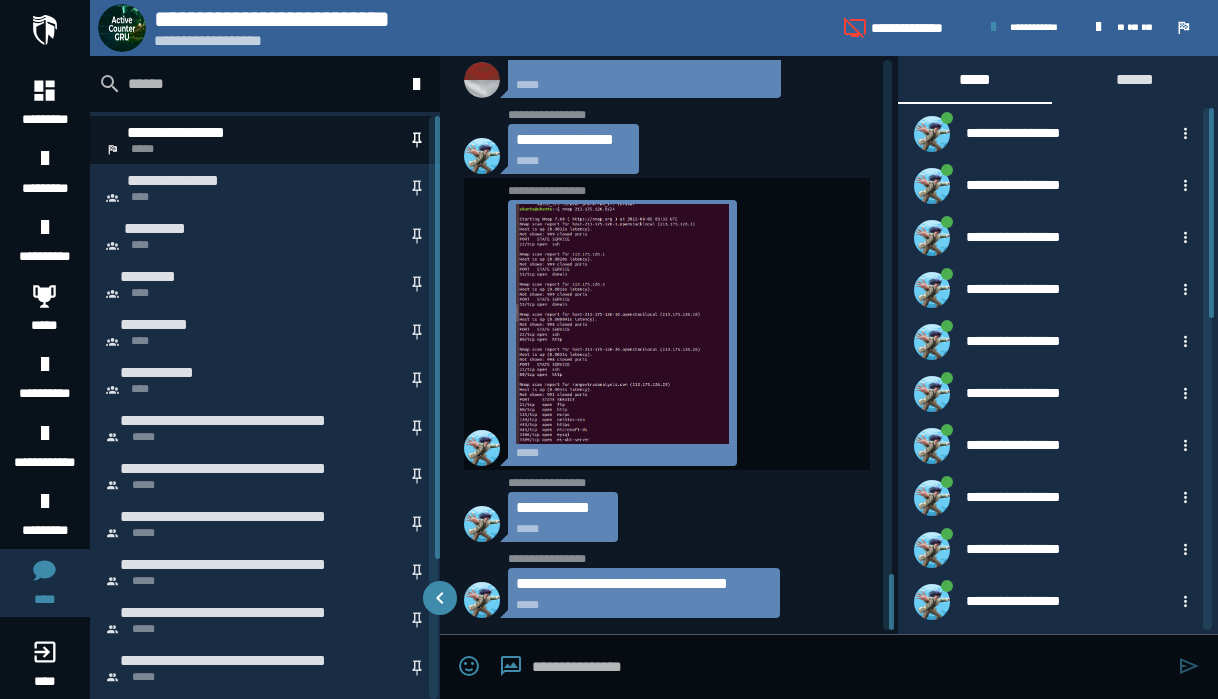 scroll, scrollTop: 5259, scrollLeft: 0, axis: vertical 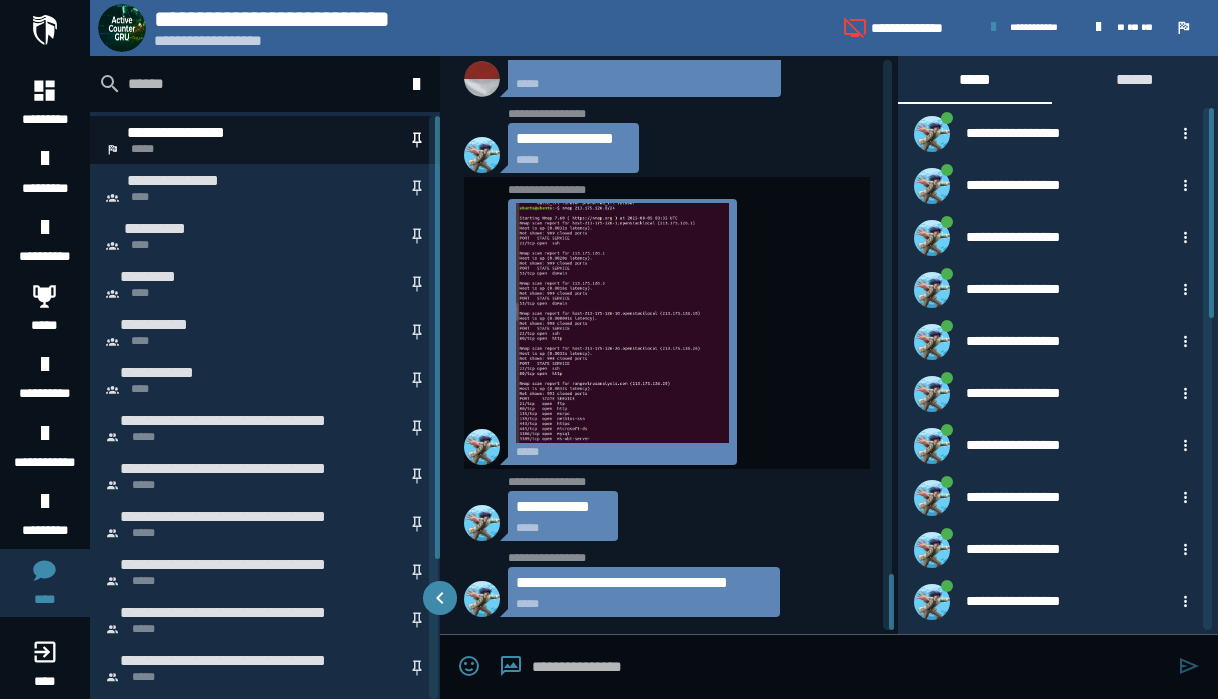 click at bounding box center [622, 323] 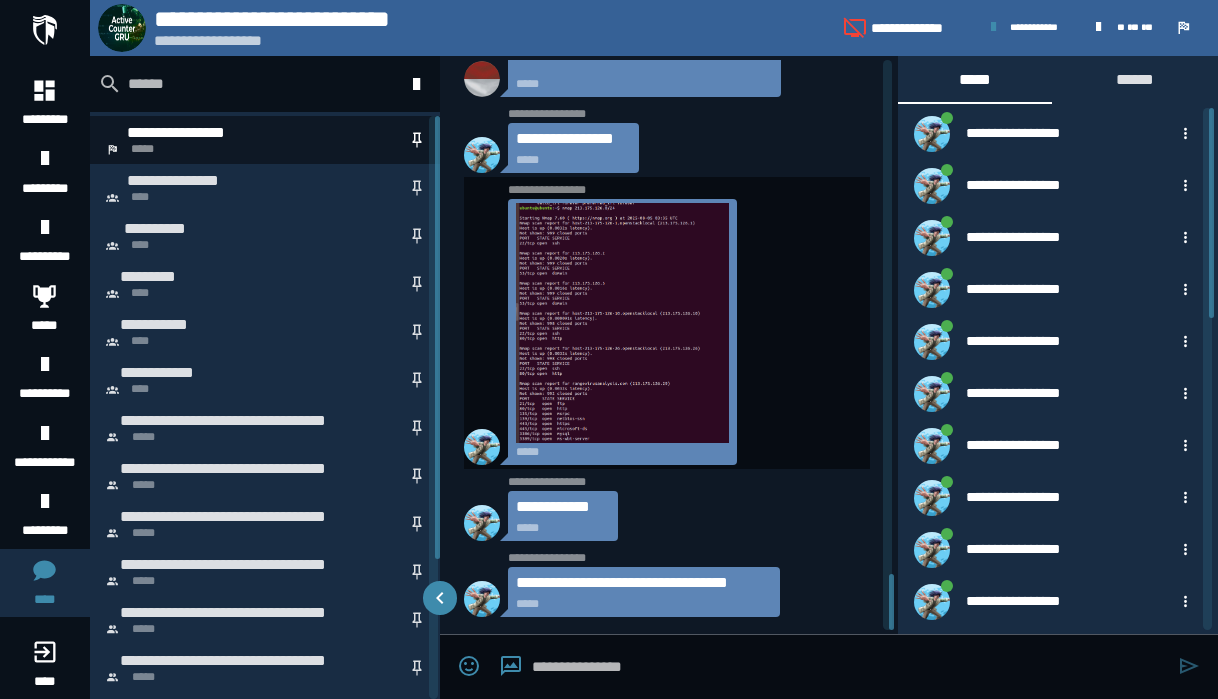 scroll, scrollTop: 5259, scrollLeft: 0, axis: vertical 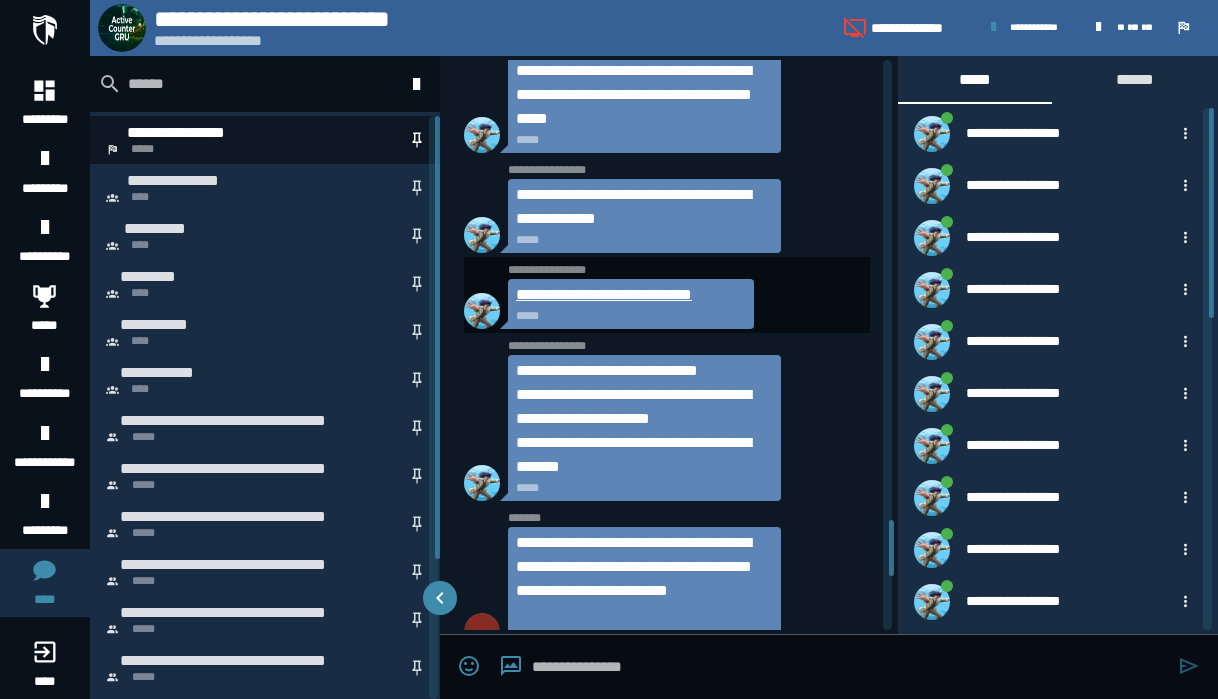click on "**********" at bounding box center (604, 294) 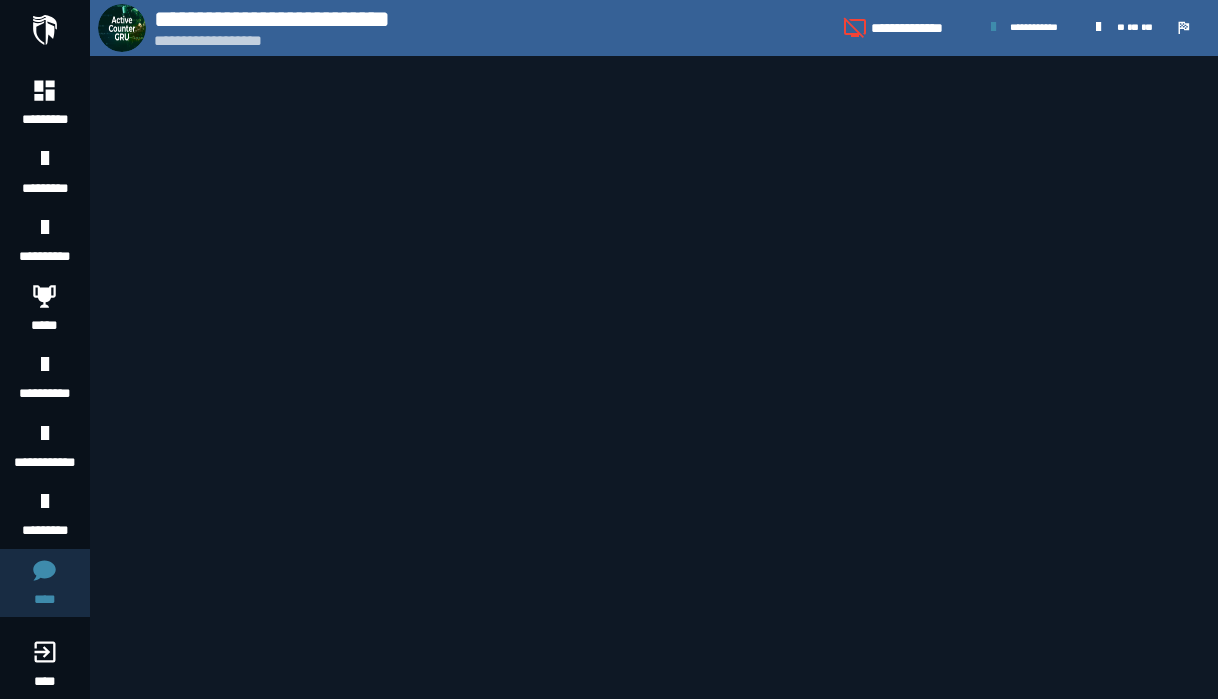 scroll, scrollTop: 0, scrollLeft: 0, axis: both 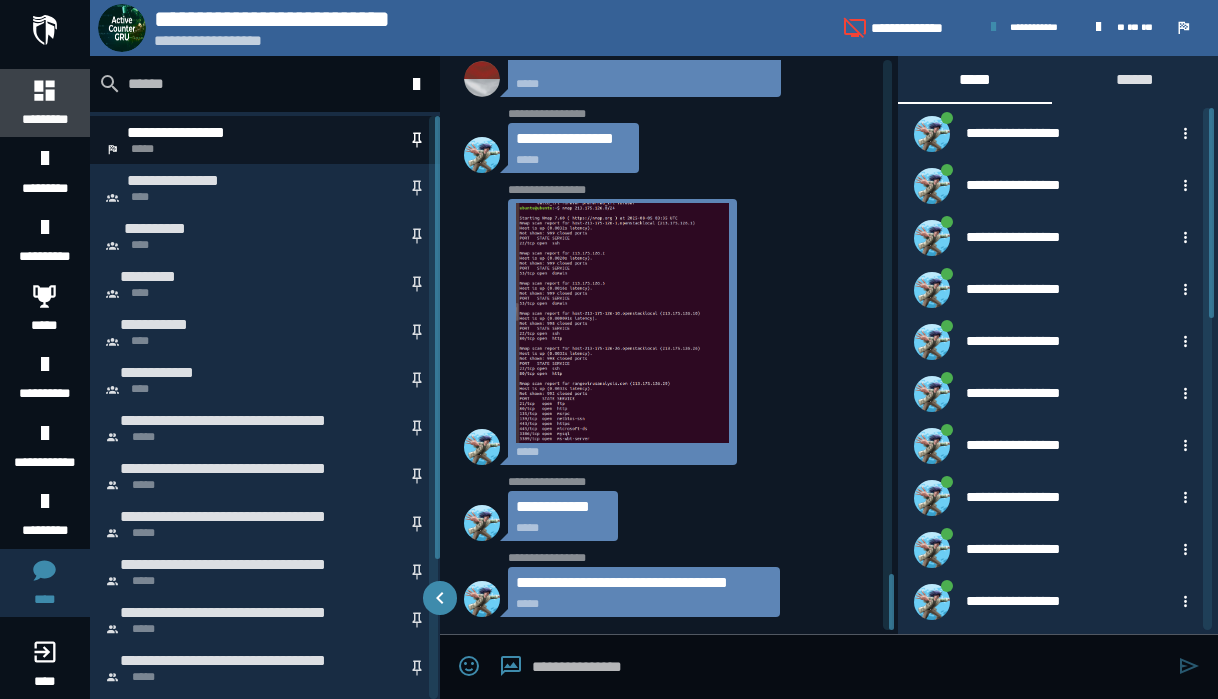 click 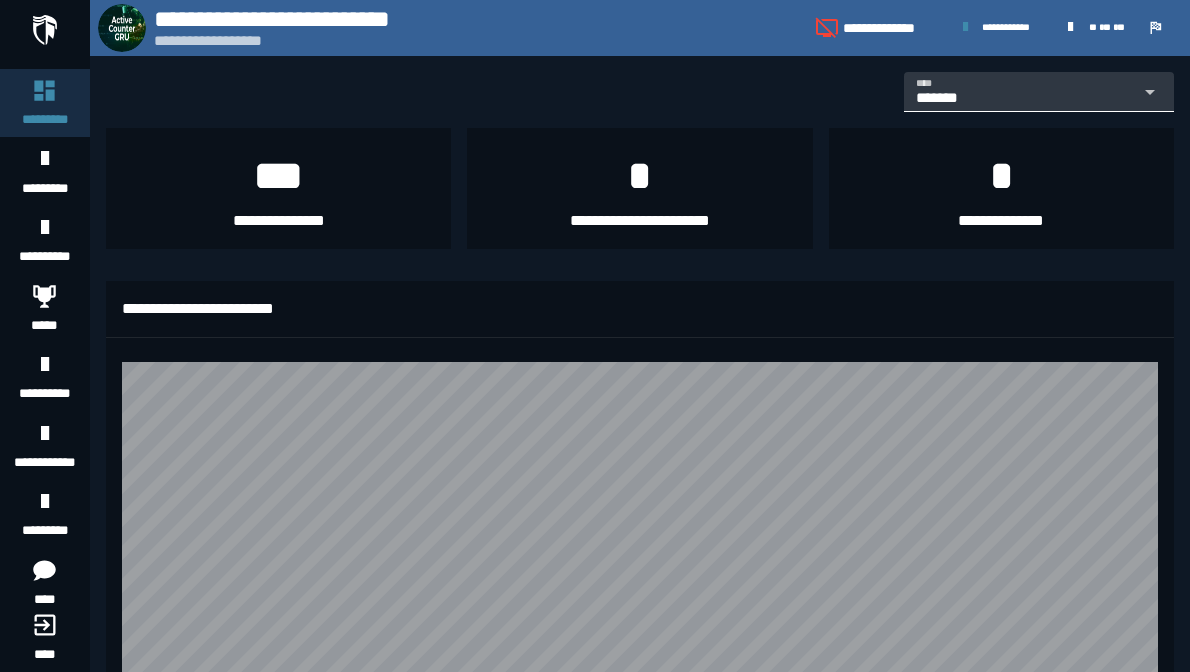 click 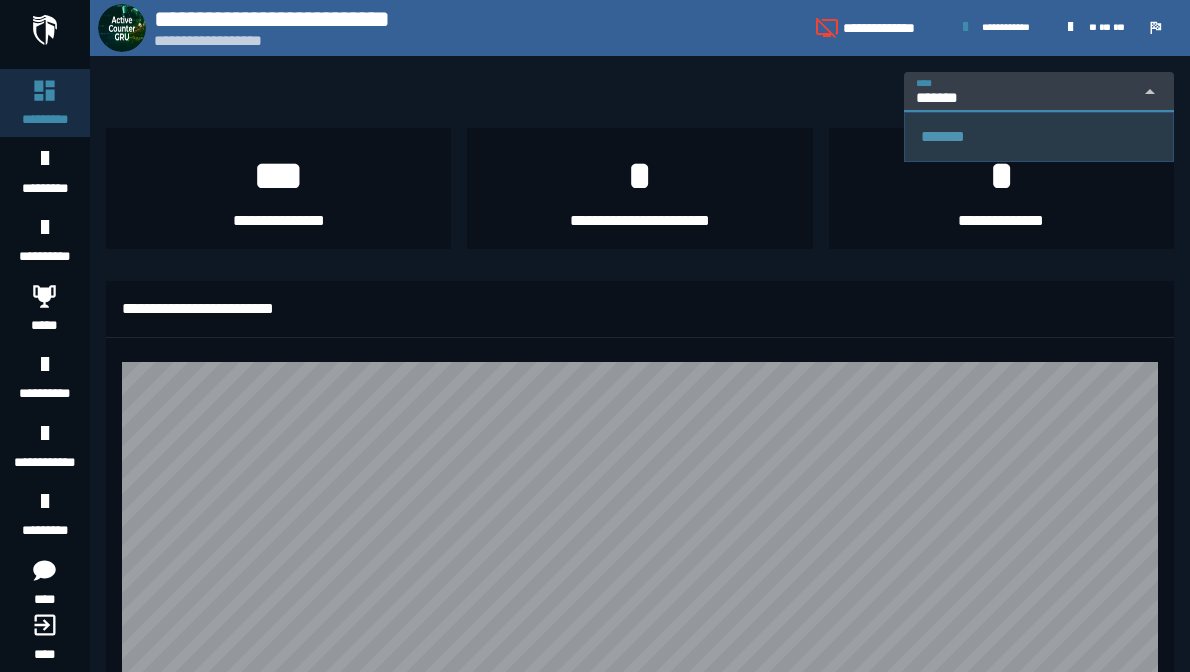 click 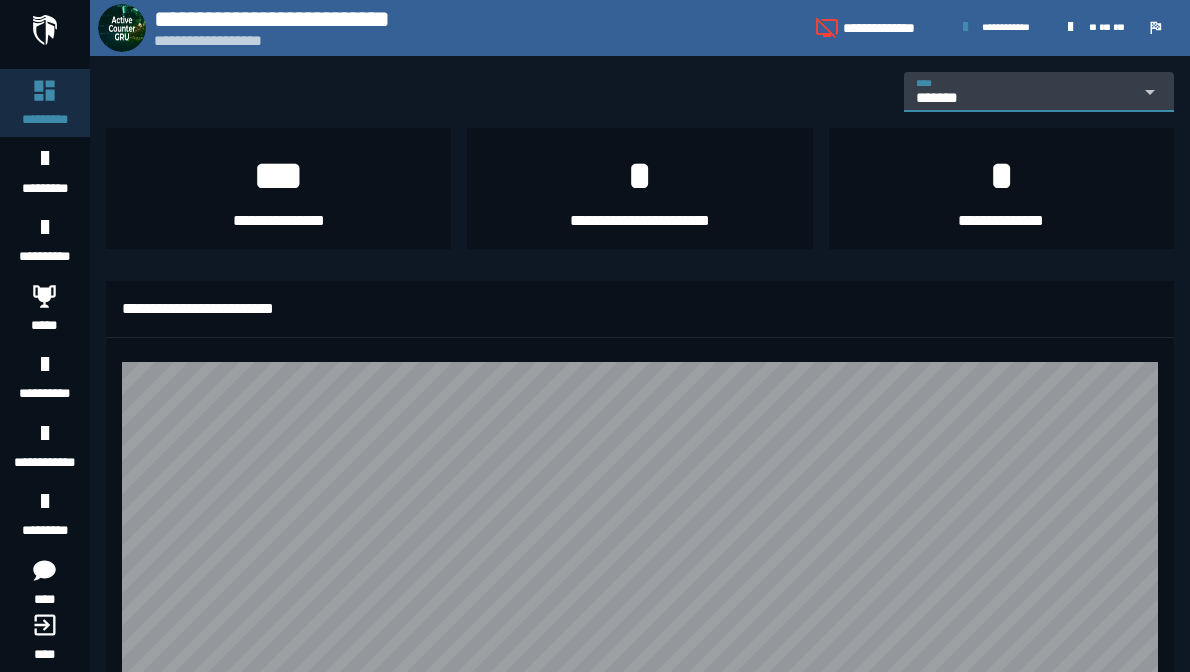 scroll, scrollTop: 0, scrollLeft: 59, axis: horizontal 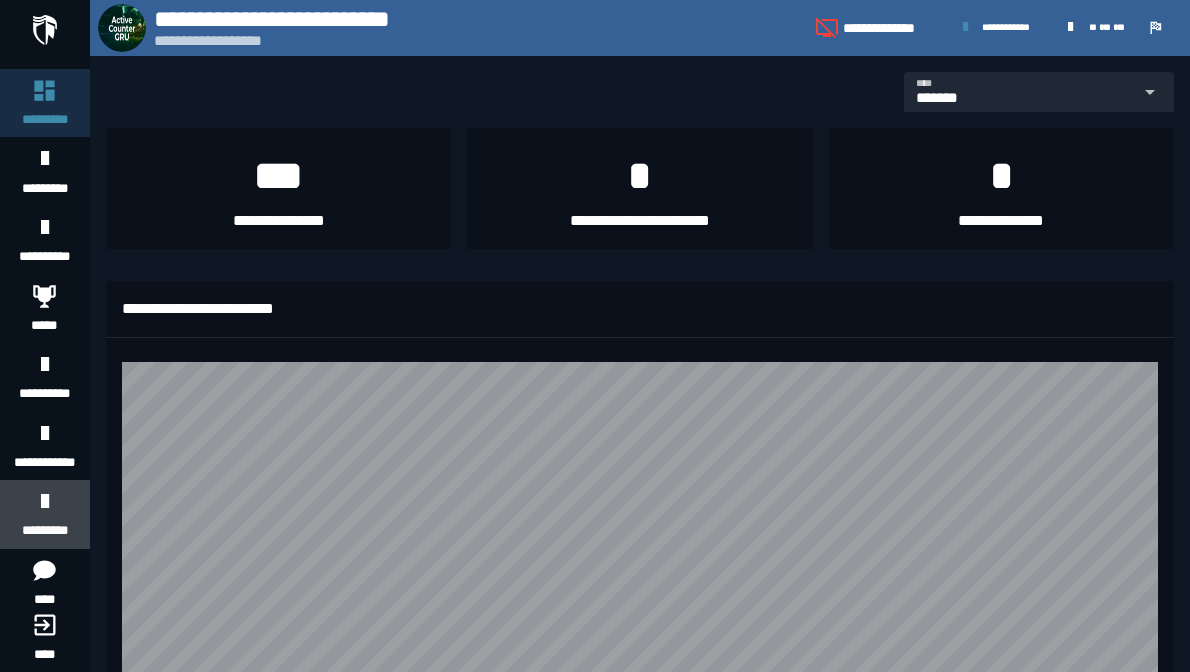 click at bounding box center (44, 501) 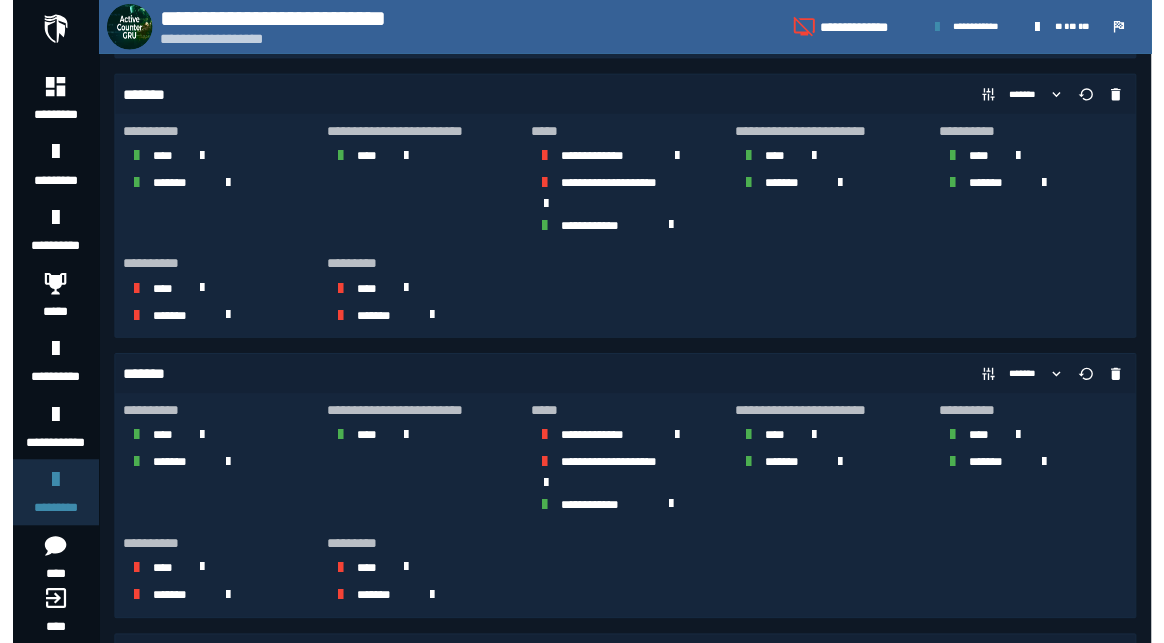 scroll, scrollTop: 3242, scrollLeft: 0, axis: vertical 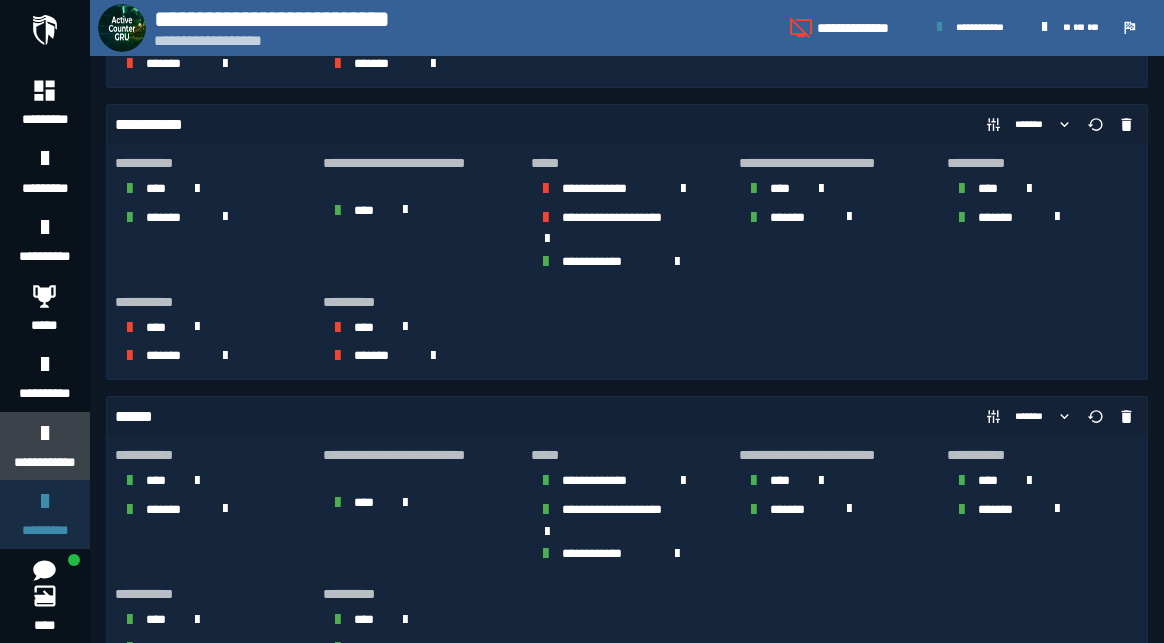 click at bounding box center [44, 433] 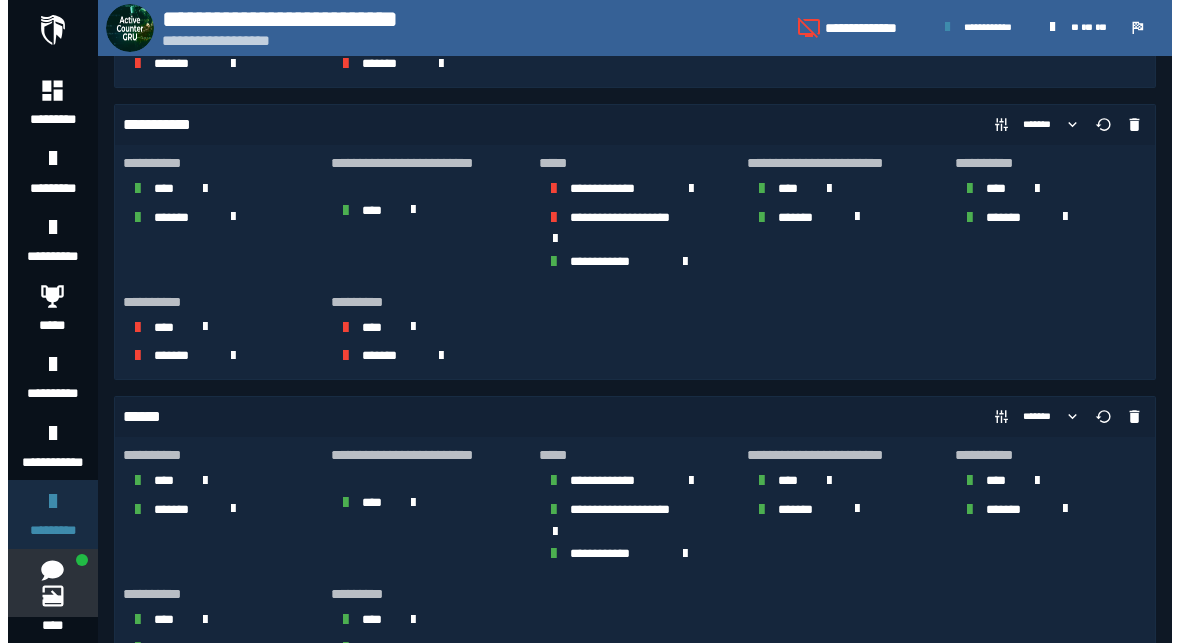 scroll, scrollTop: 0, scrollLeft: 0, axis: both 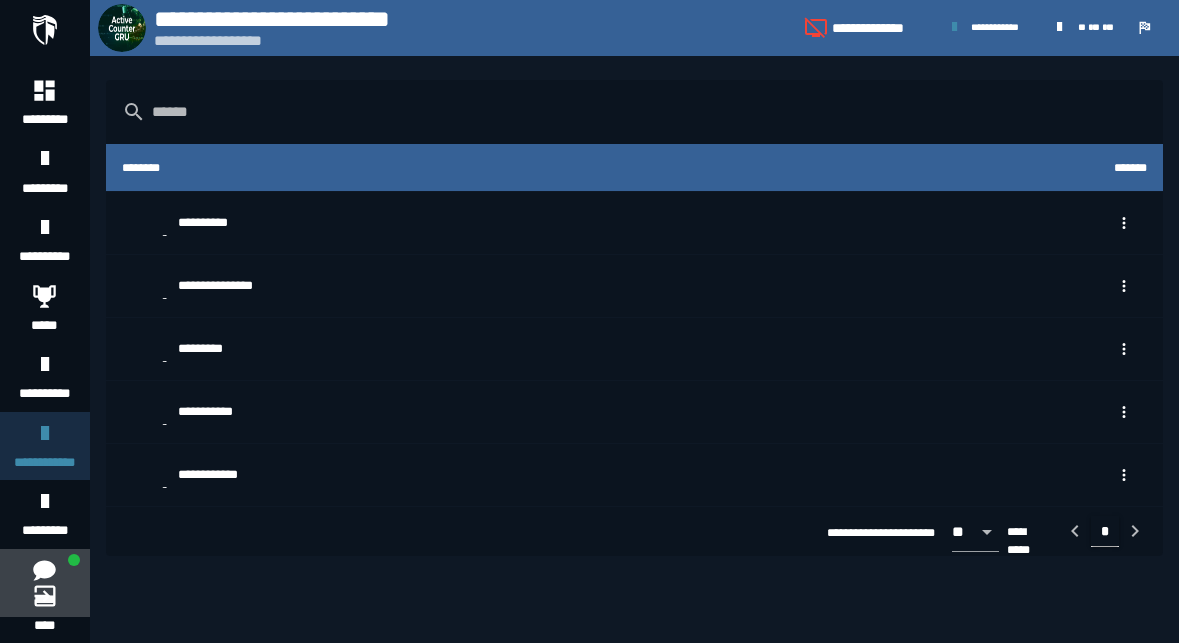 click 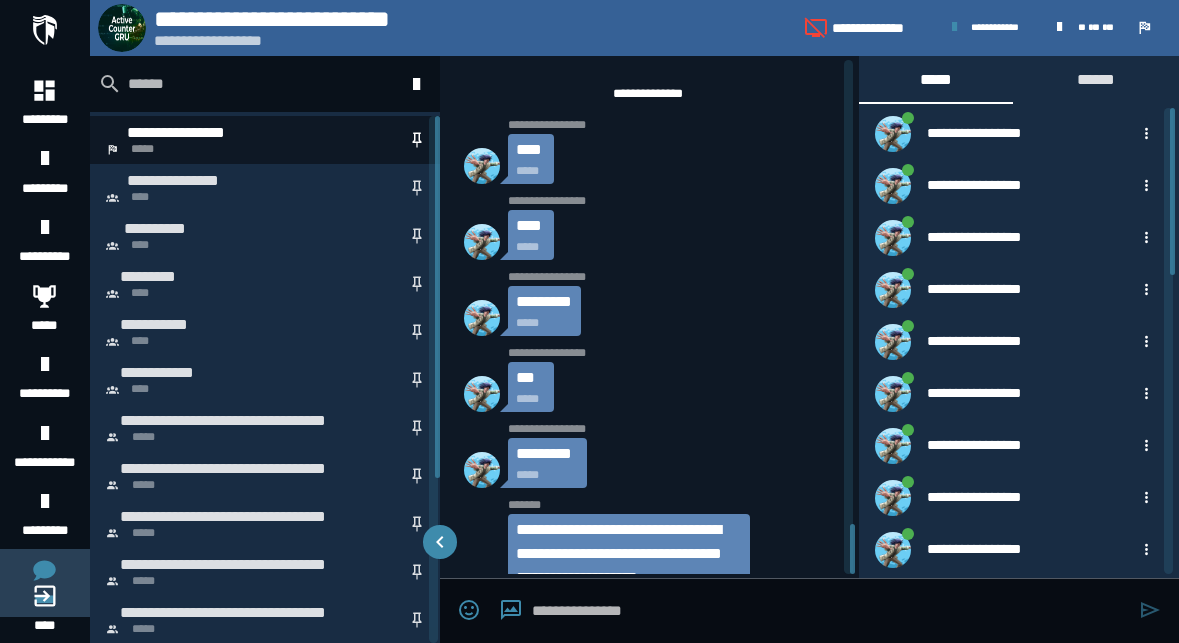 scroll, scrollTop: 5621, scrollLeft: 0, axis: vertical 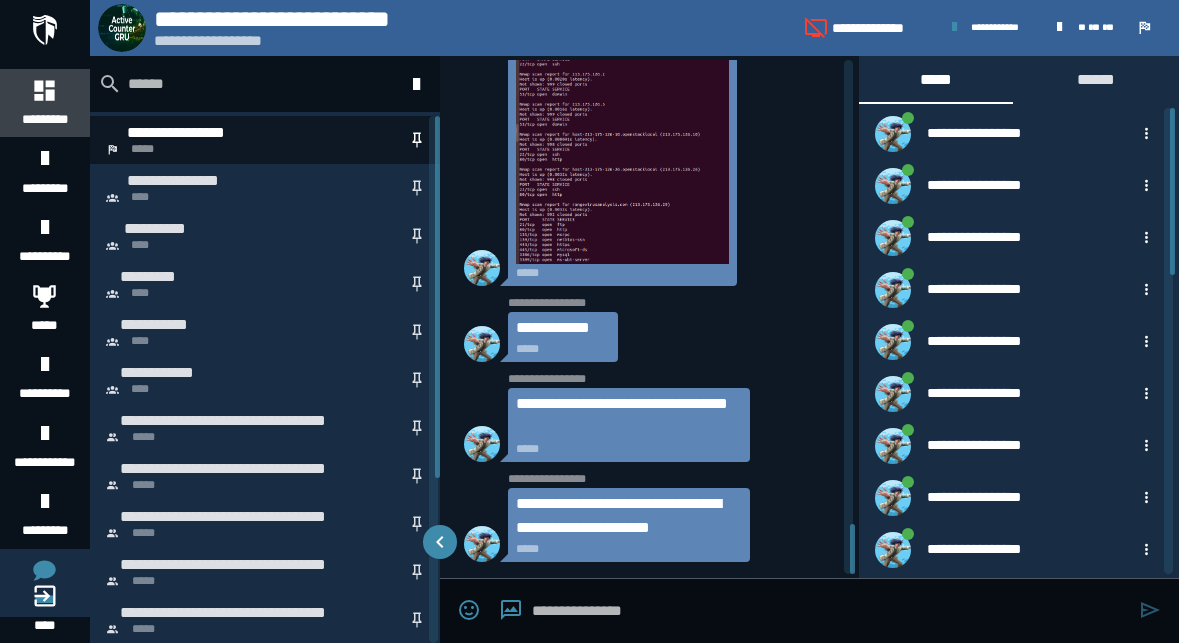 click 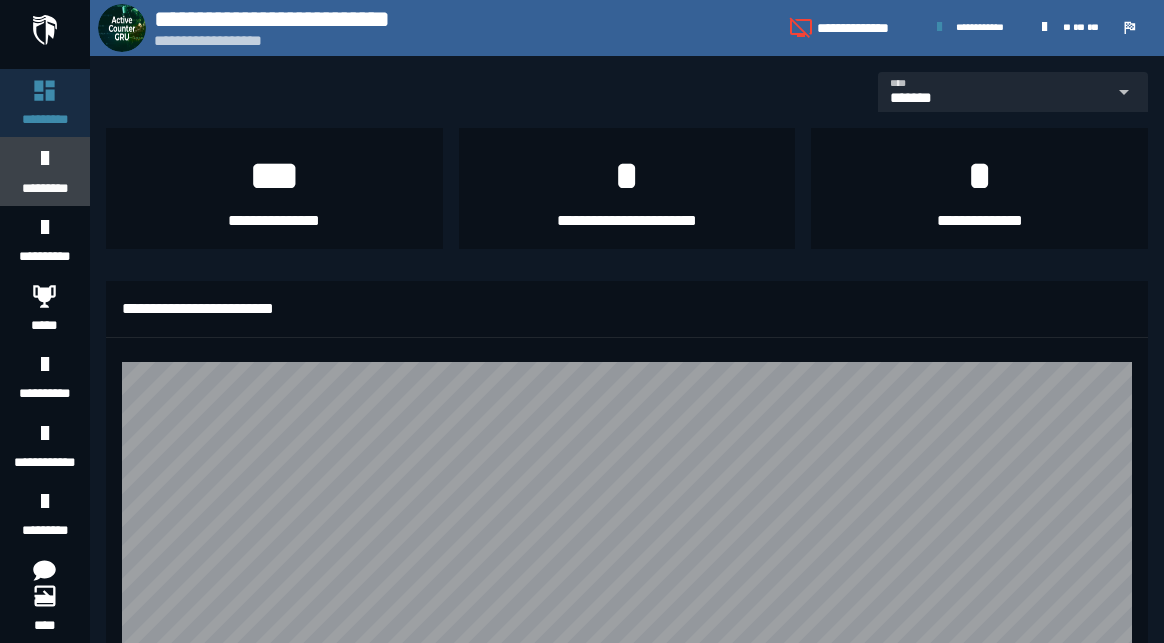 click at bounding box center [44, 158] 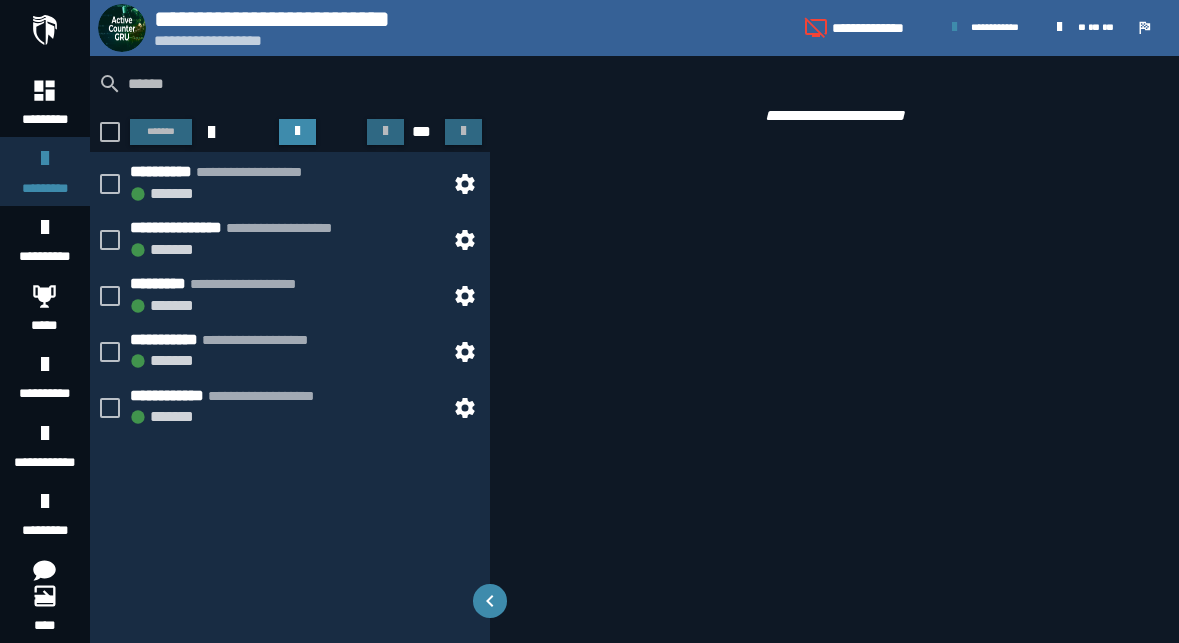 click at bounding box center [305, 84] 